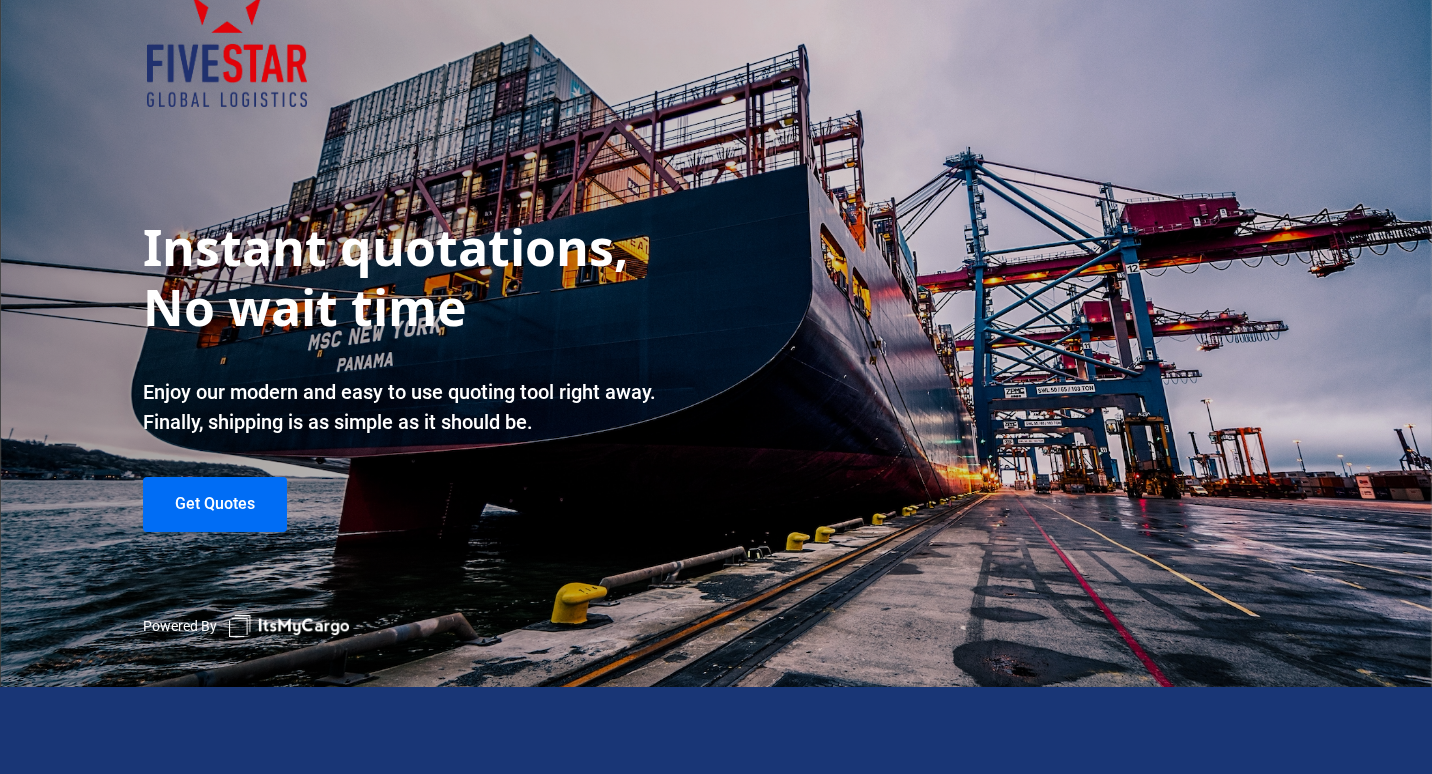 scroll, scrollTop: 0, scrollLeft: 0, axis: both 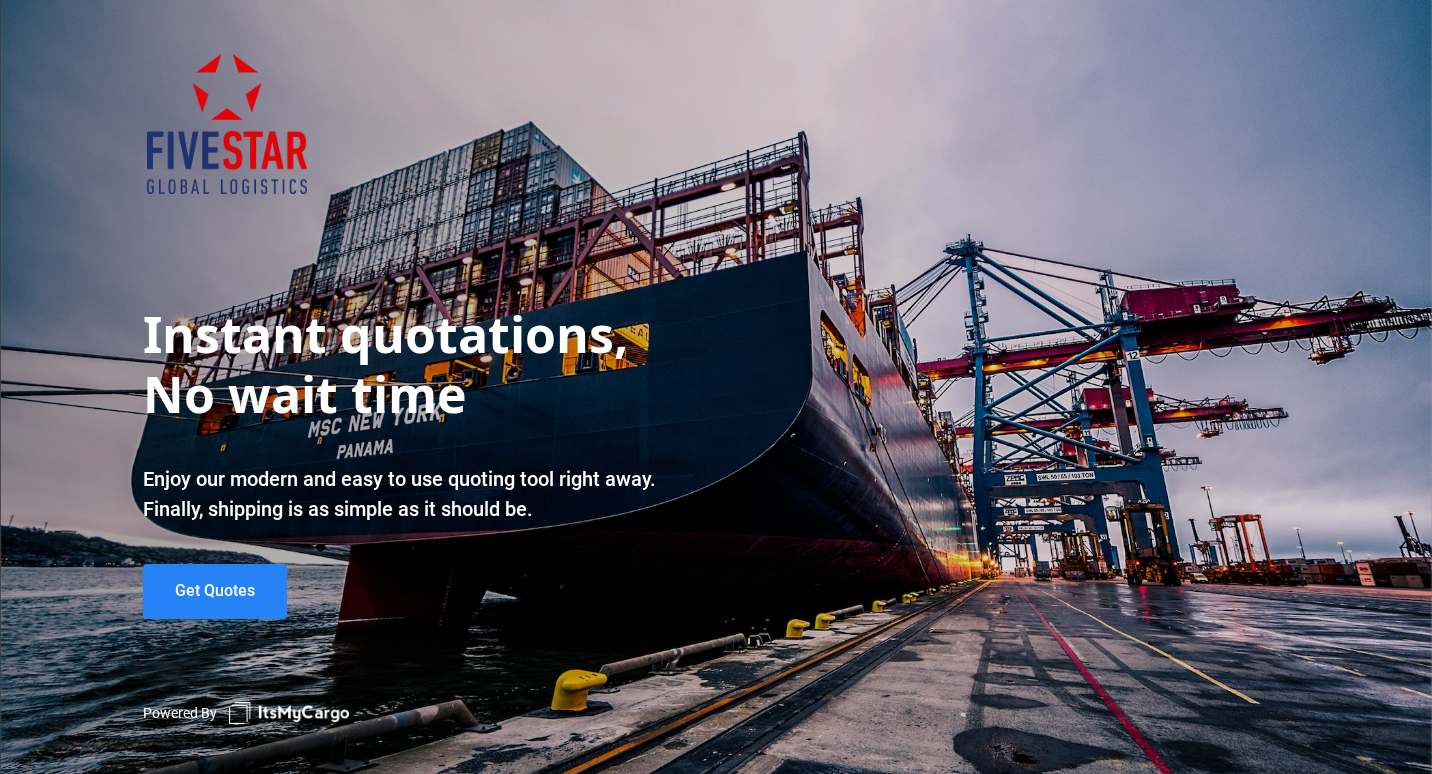 click on "Get Quotes" 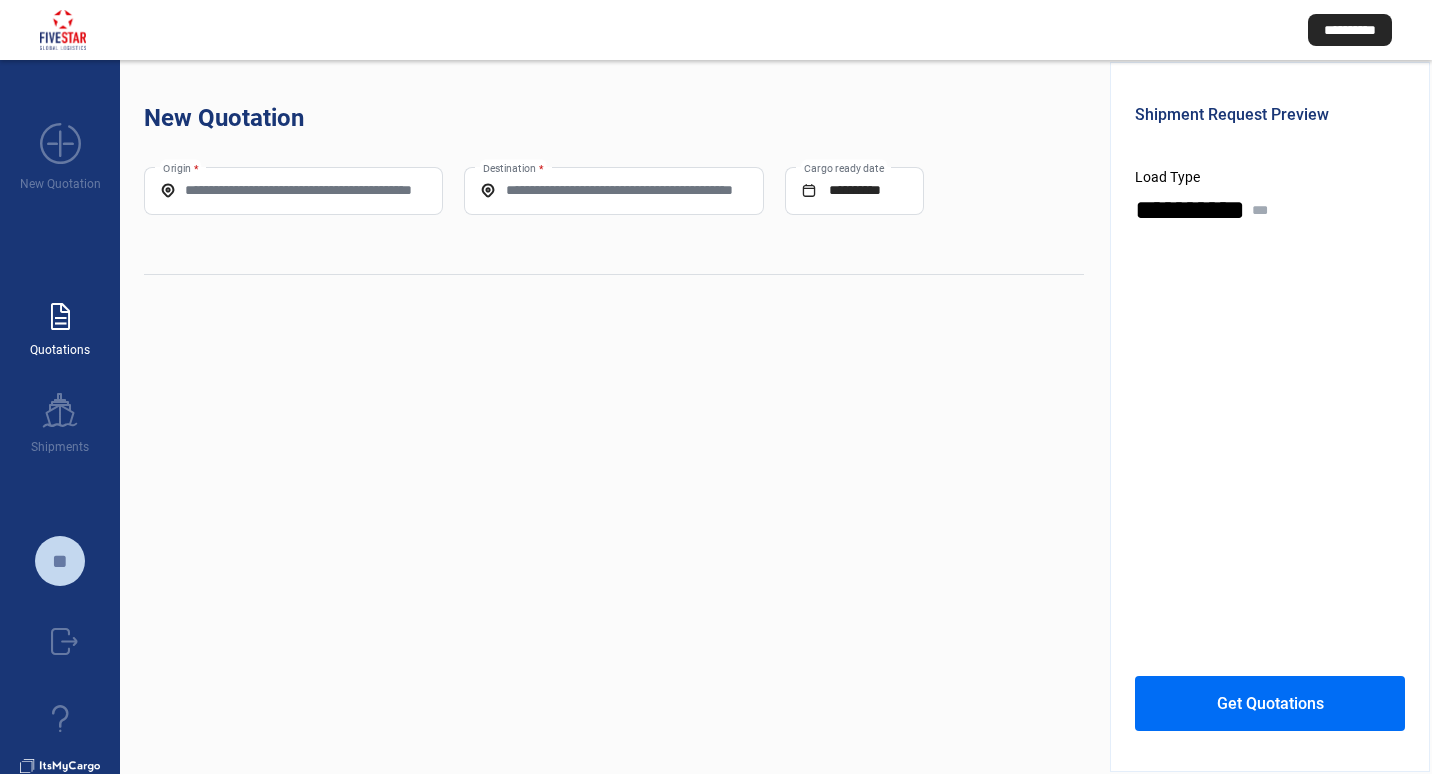 click on "paper_text" at bounding box center [60, 317] 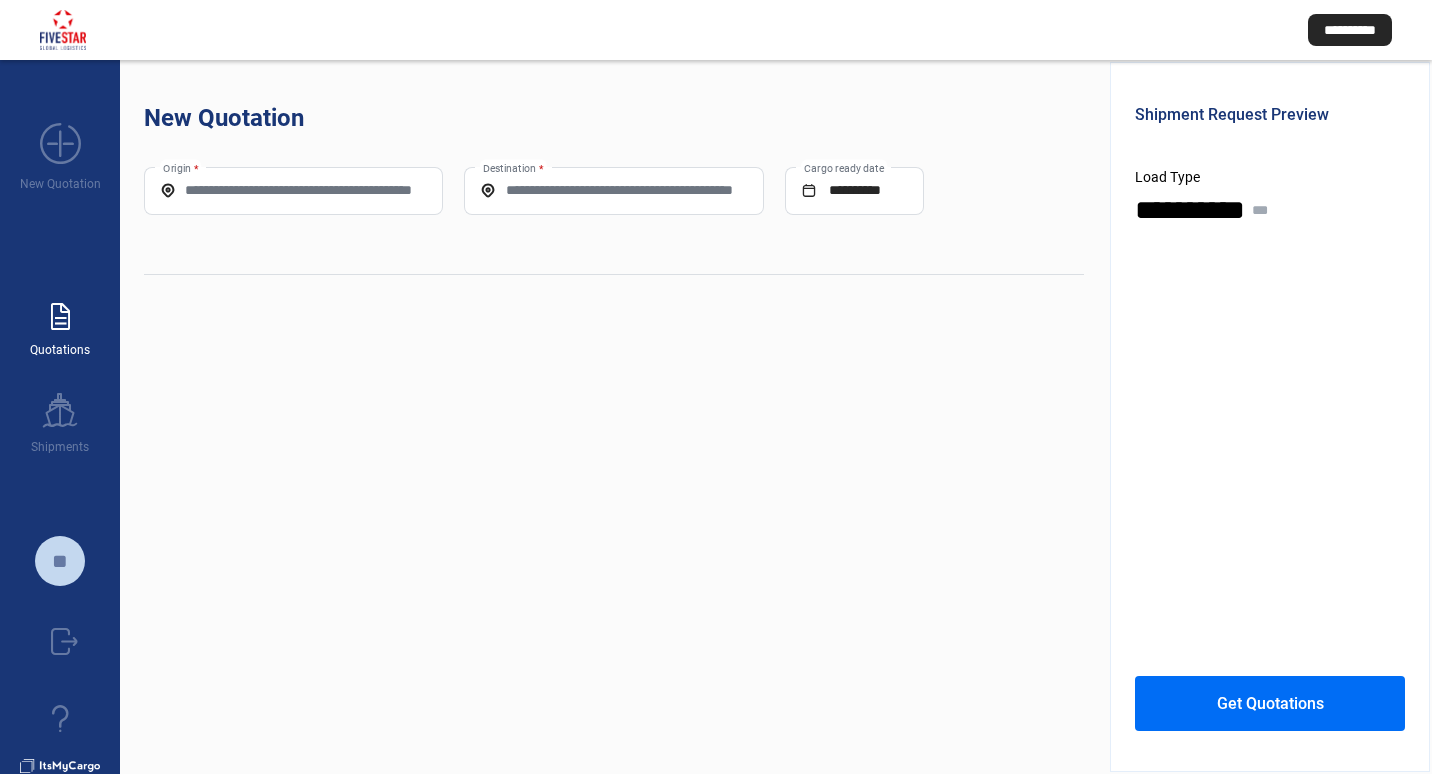 scroll, scrollTop: 45, scrollLeft: 0, axis: vertical 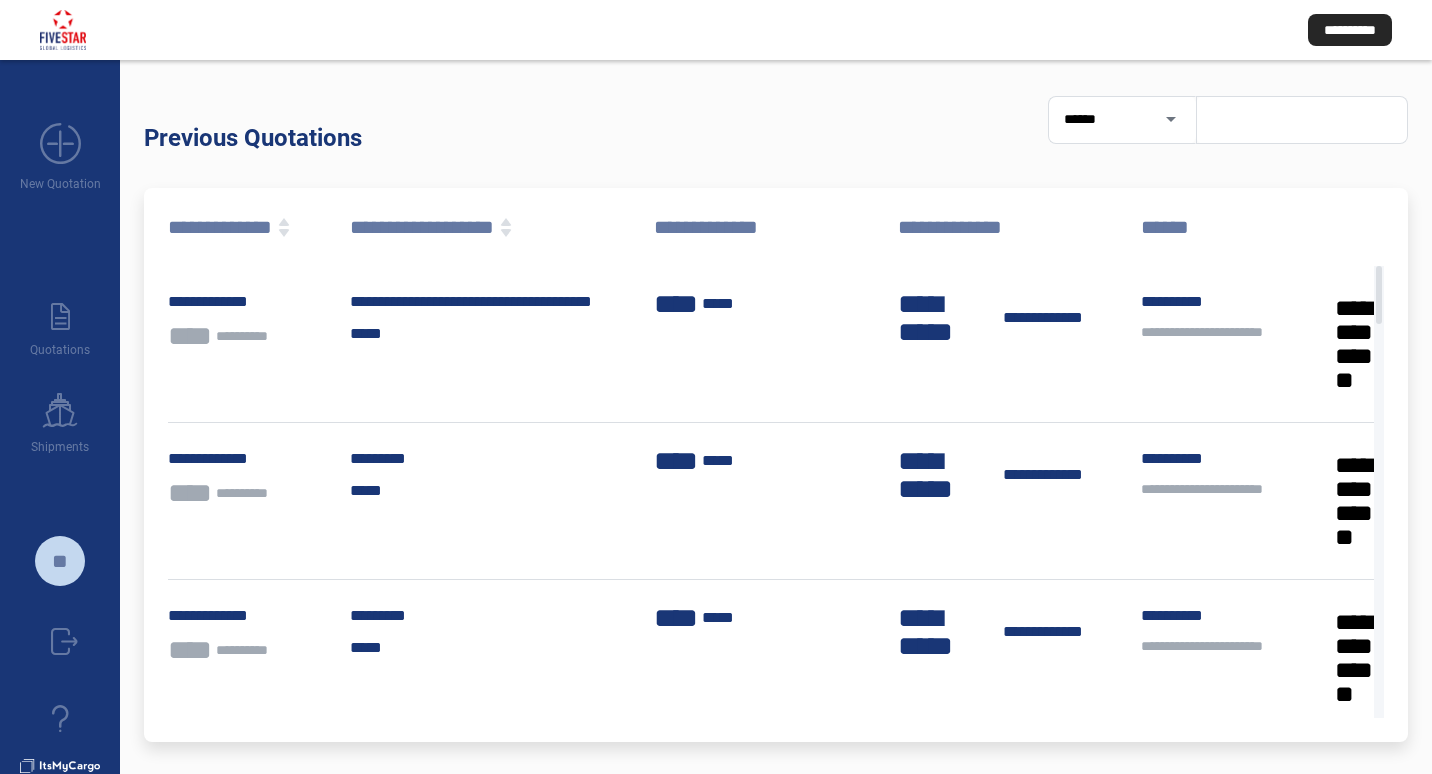 click at bounding box center [1302, 119] 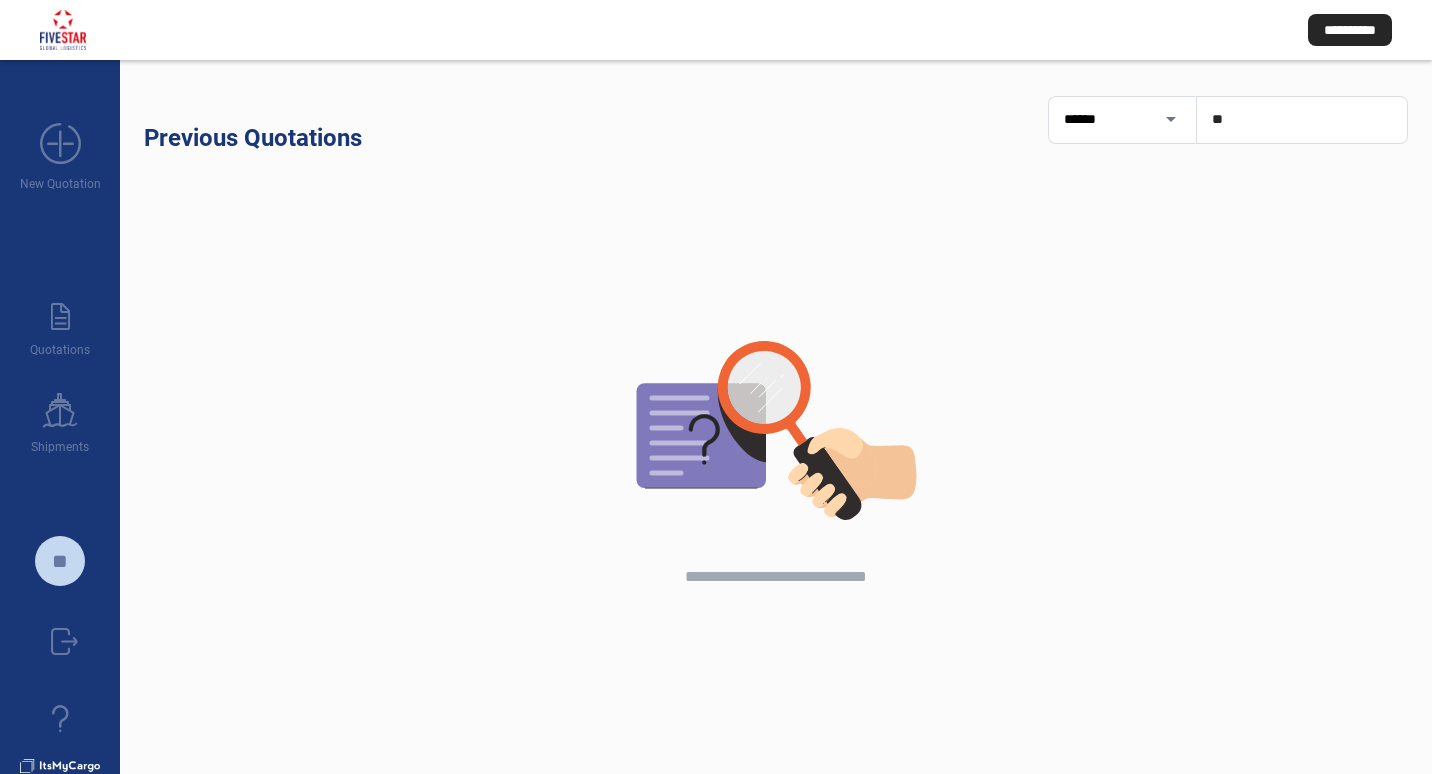 type on "*" 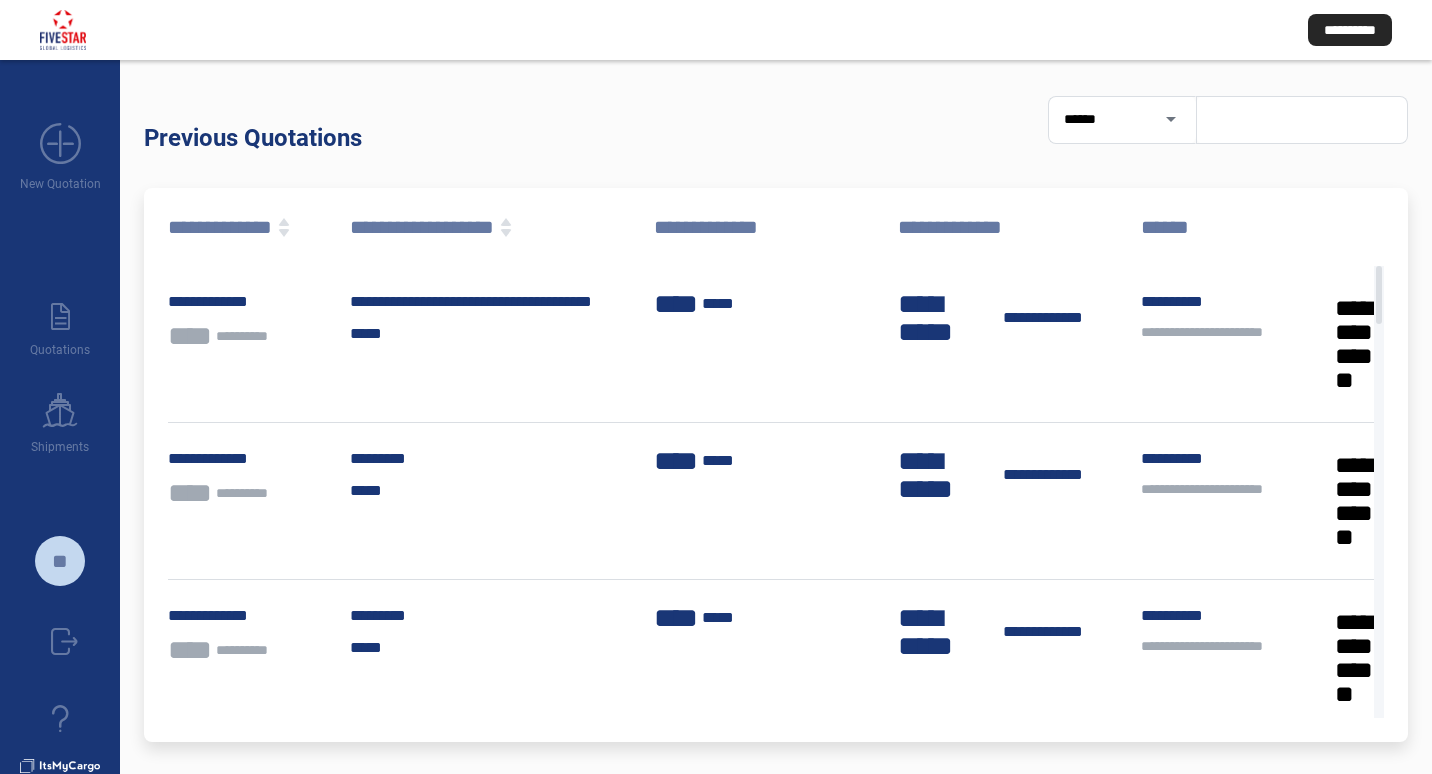 type 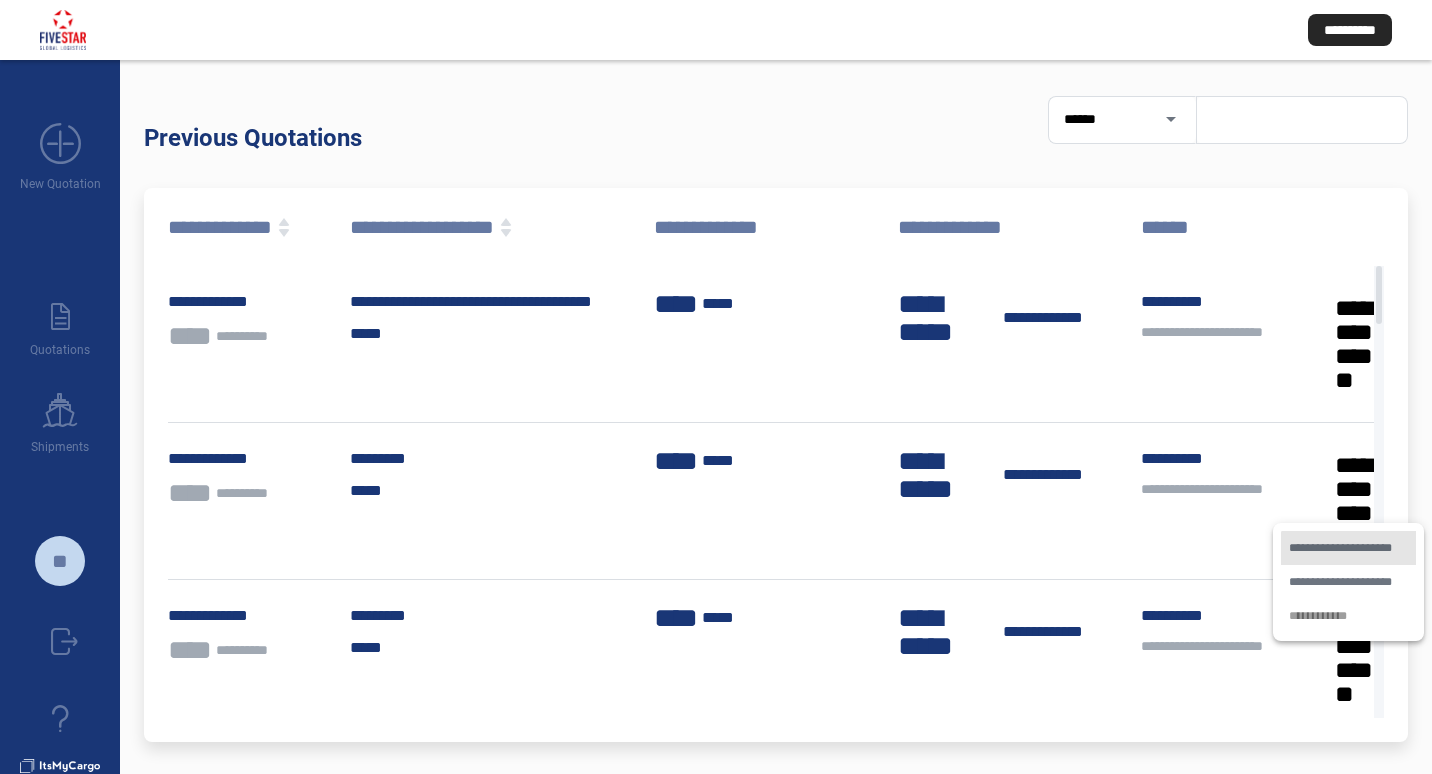 click on "**********" at bounding box center (1348, 548) 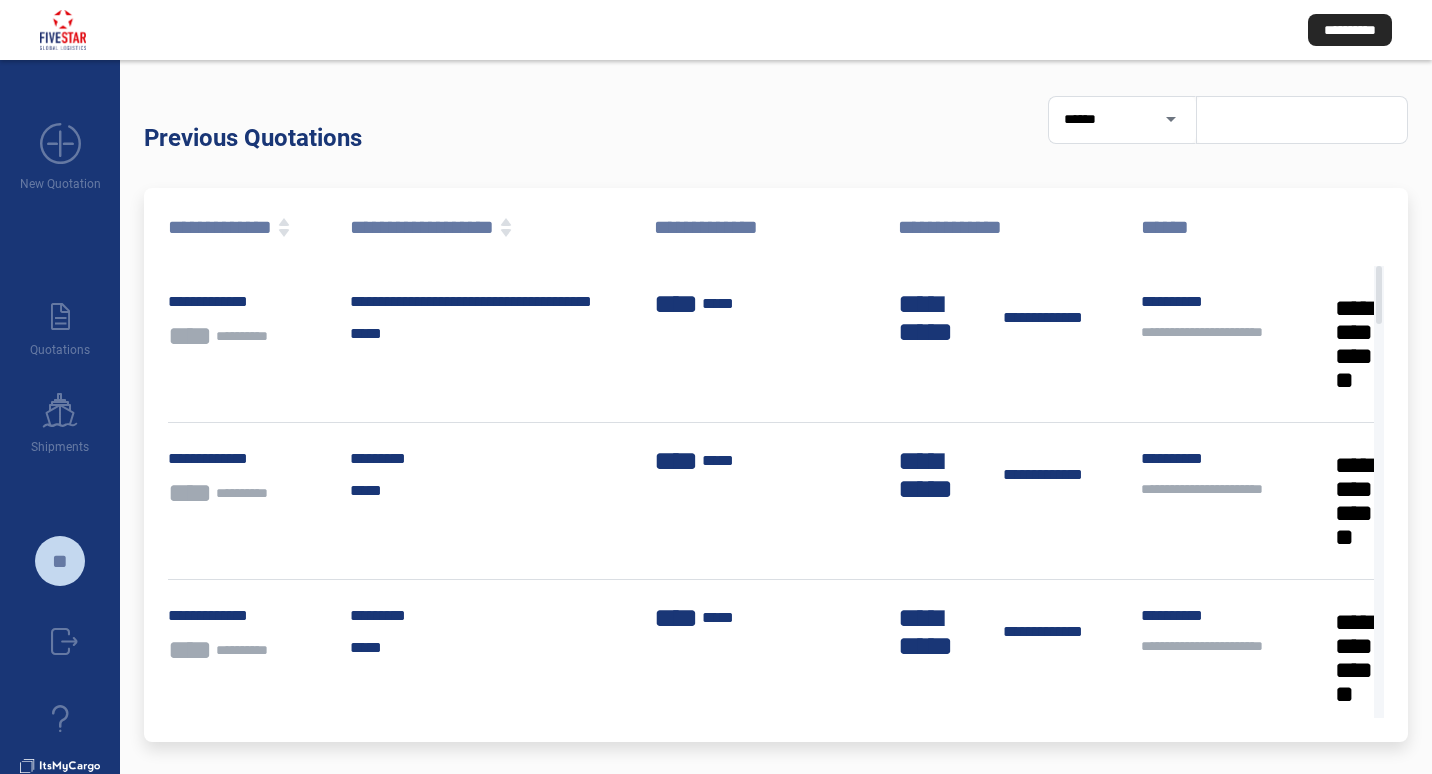 click on "[ADDRESS]" 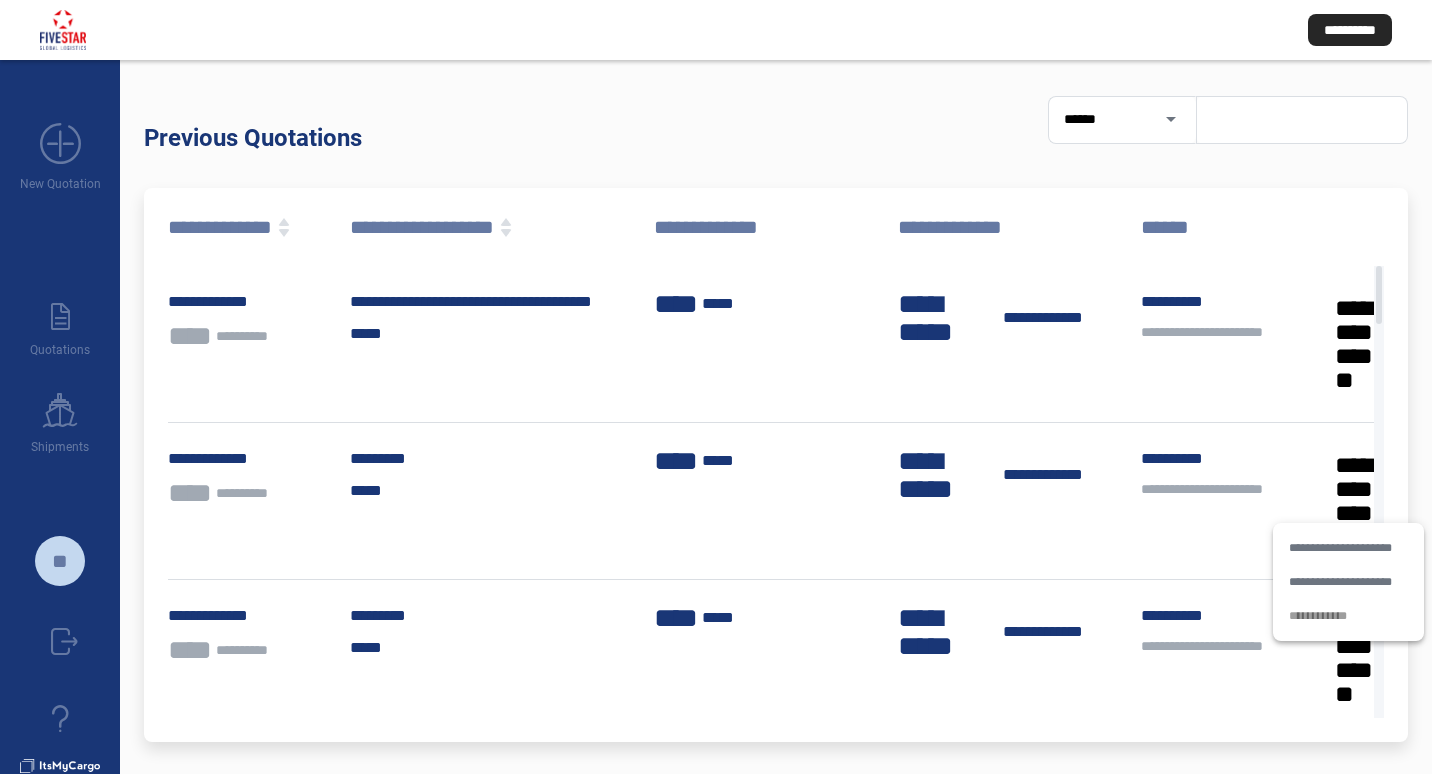 click on "[PHONE]" at bounding box center (1348, 616) 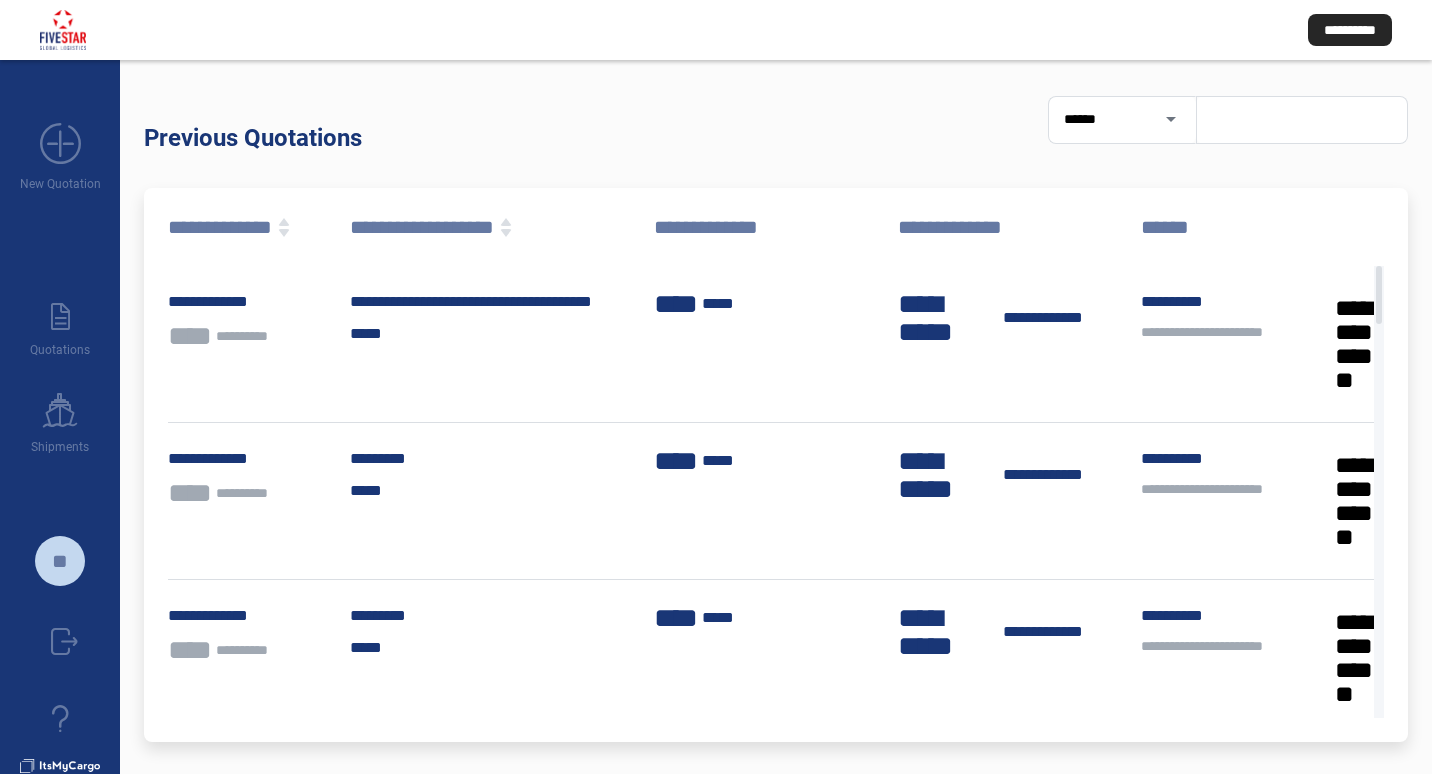 click on "**********" 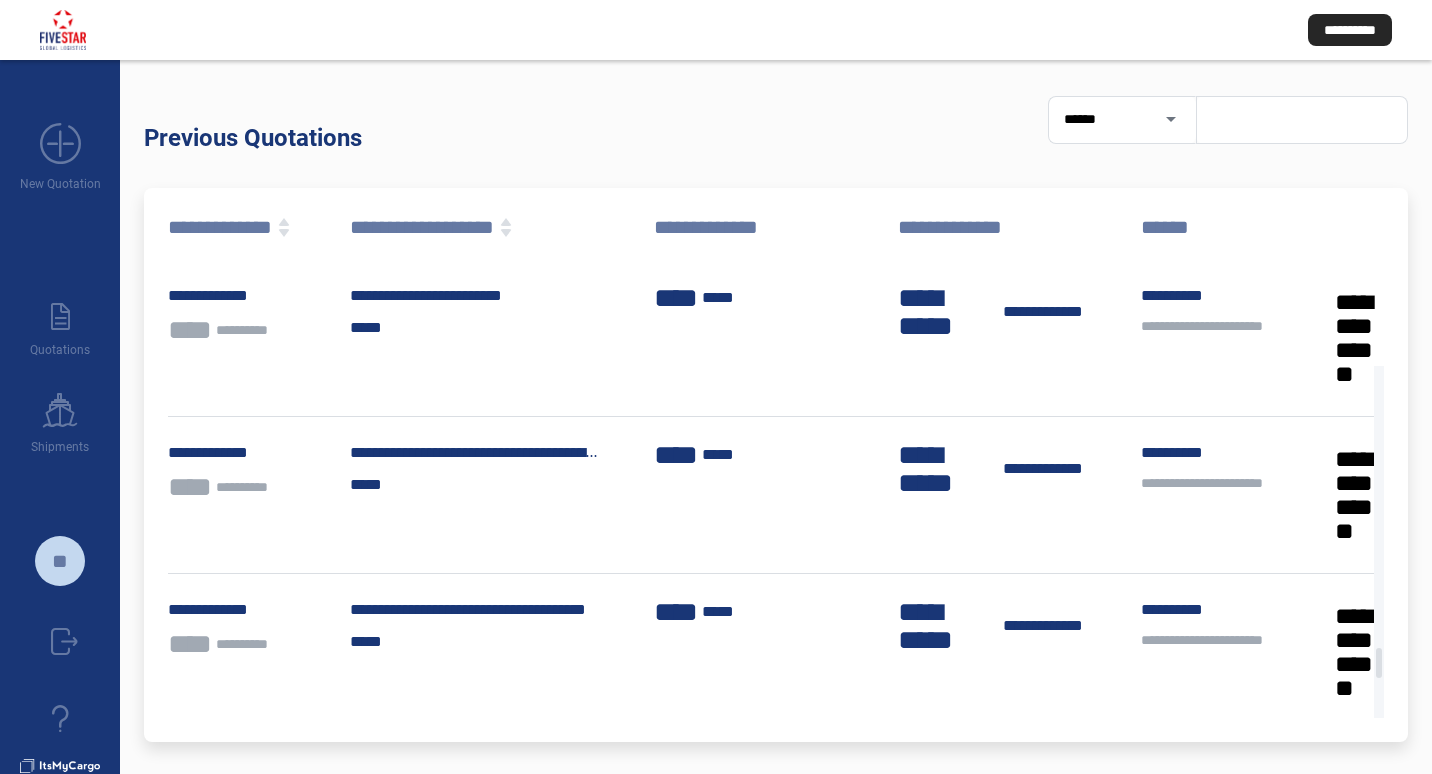 scroll, scrollTop: 7000, scrollLeft: 0, axis: vertical 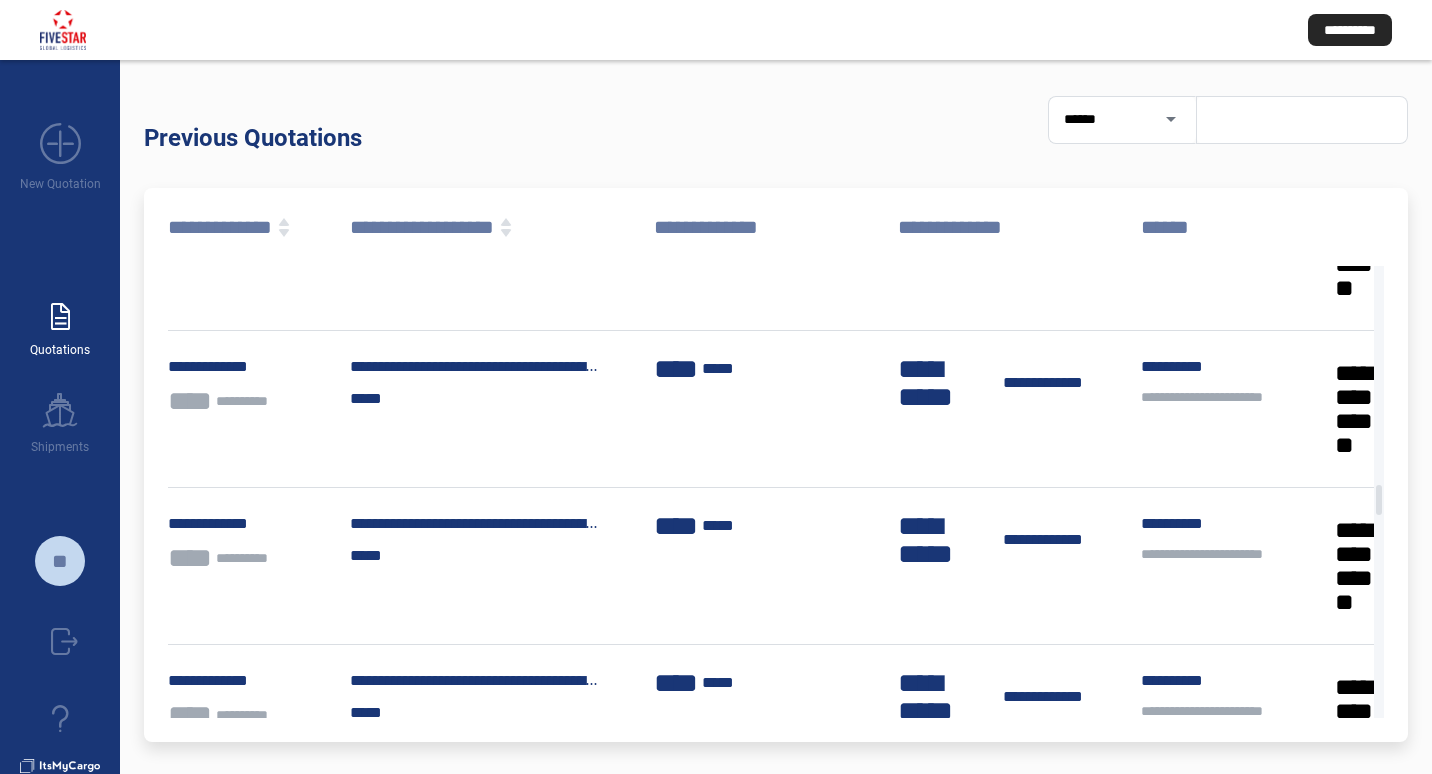 click on "paper_text" at bounding box center [60, 317] 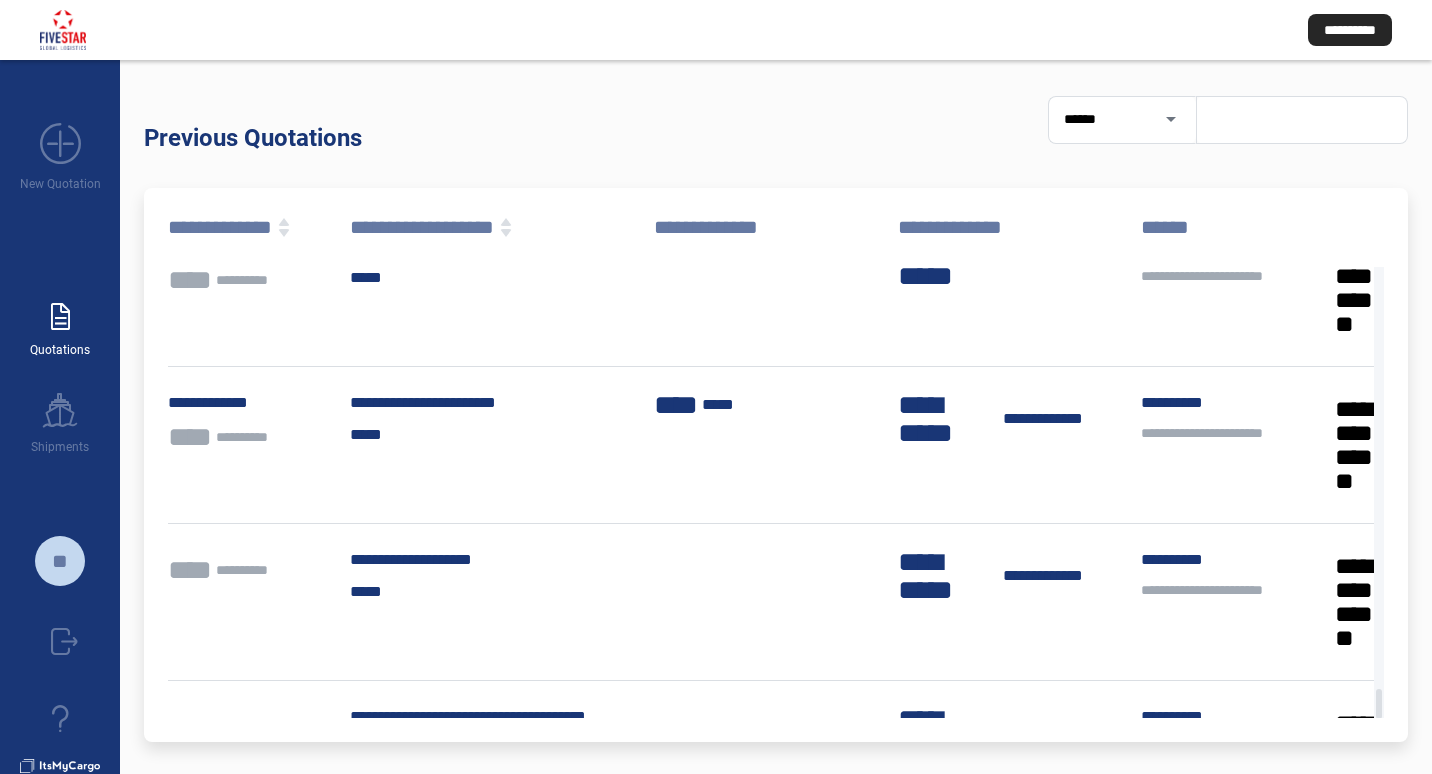 scroll, scrollTop: 14501, scrollLeft: 0, axis: vertical 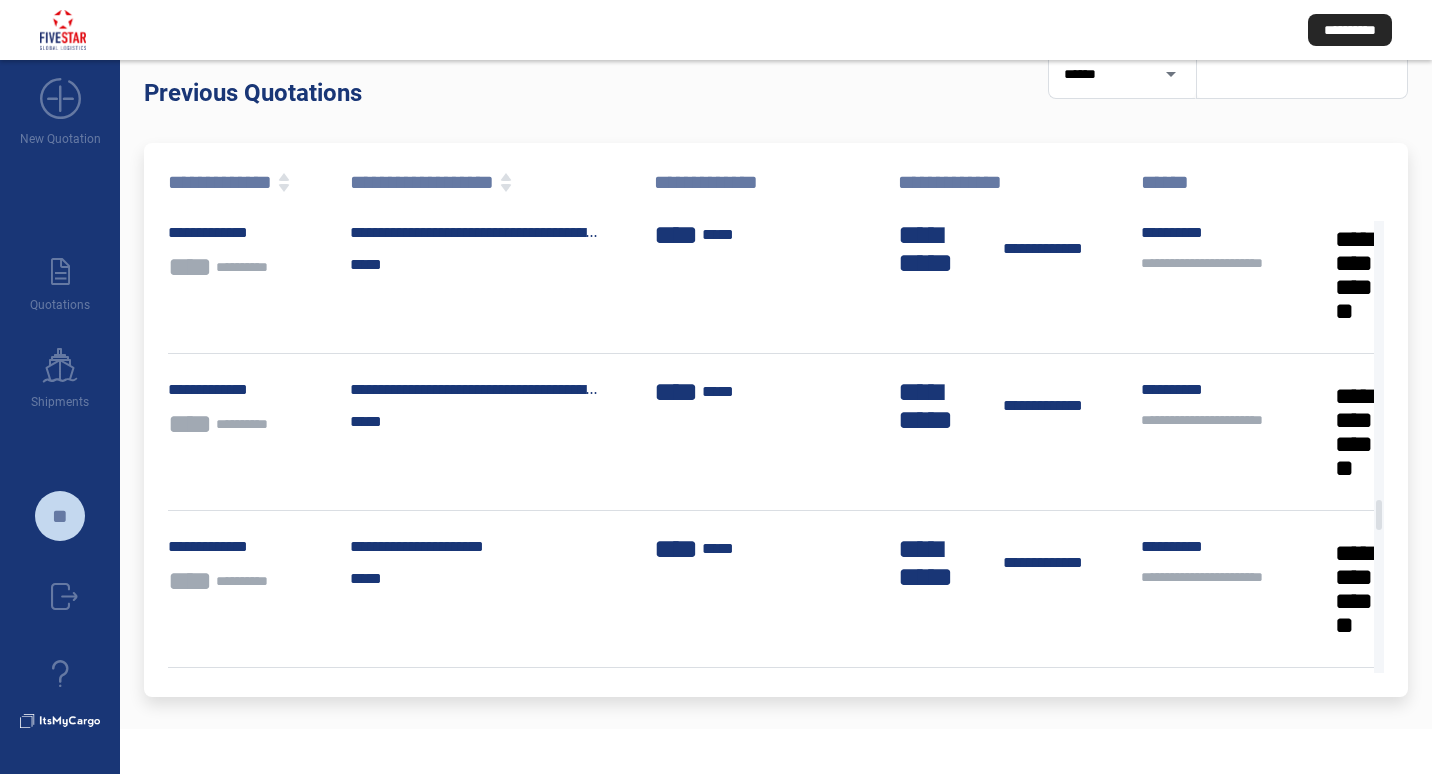 click at bounding box center [1161, 75] 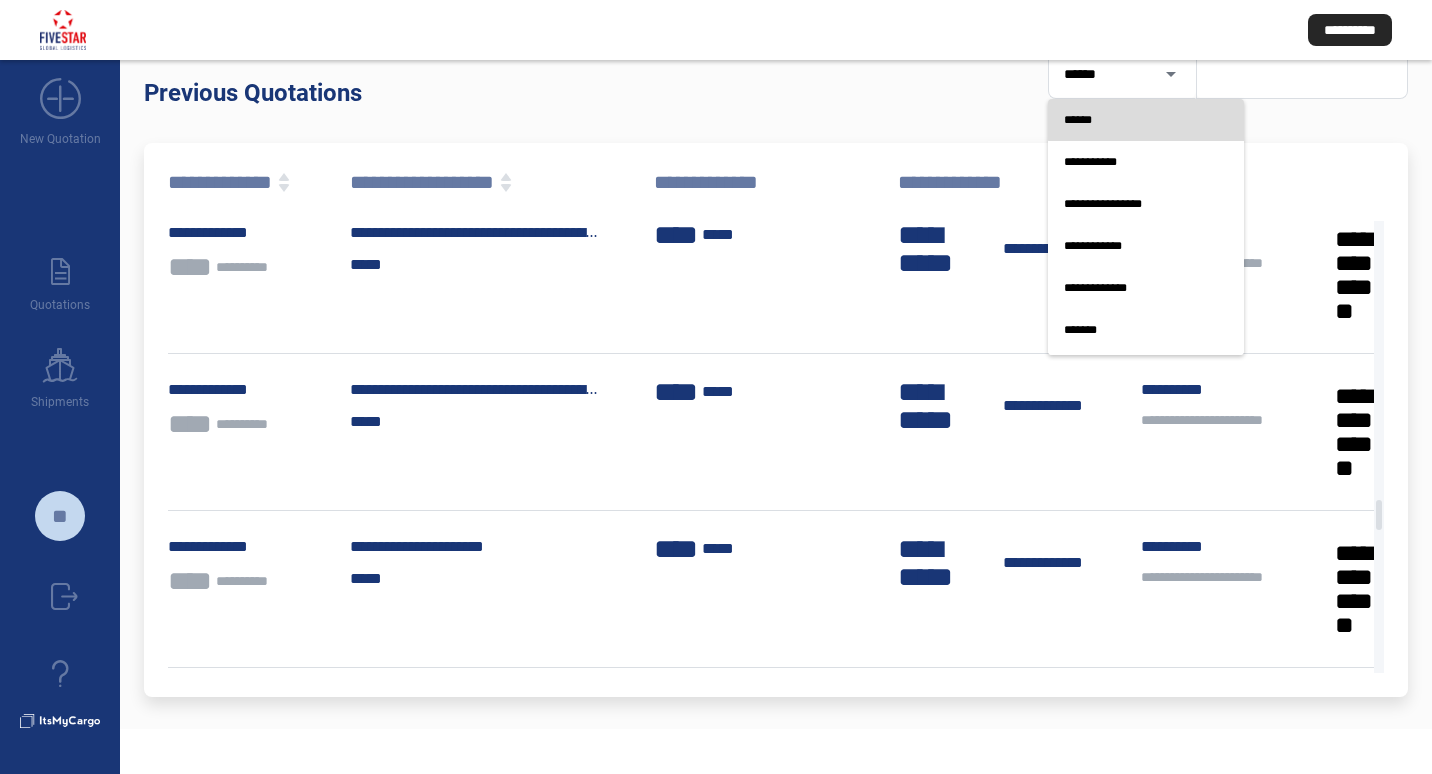 click on "******" at bounding box center (1146, 120) 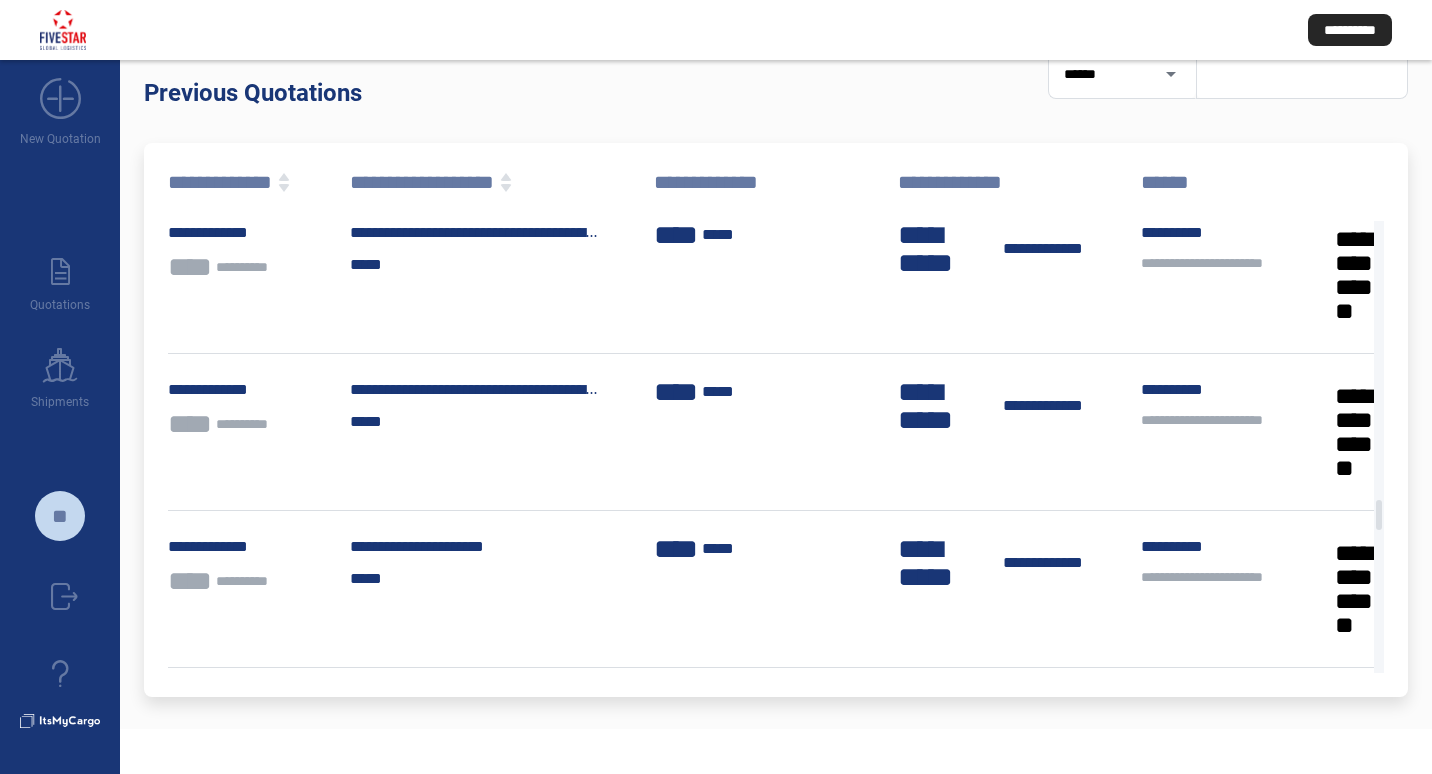 click at bounding box center (1302, 74) 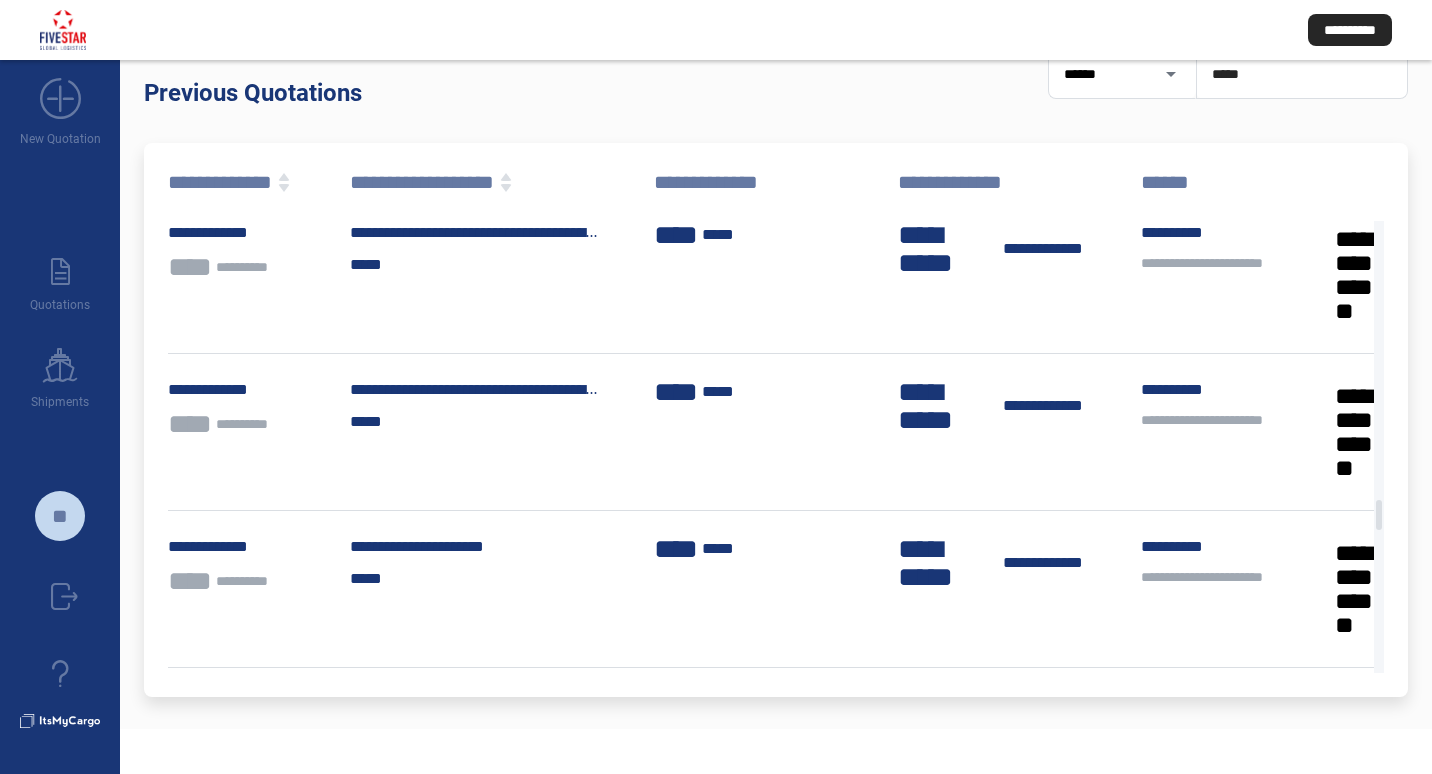 type on "*****" 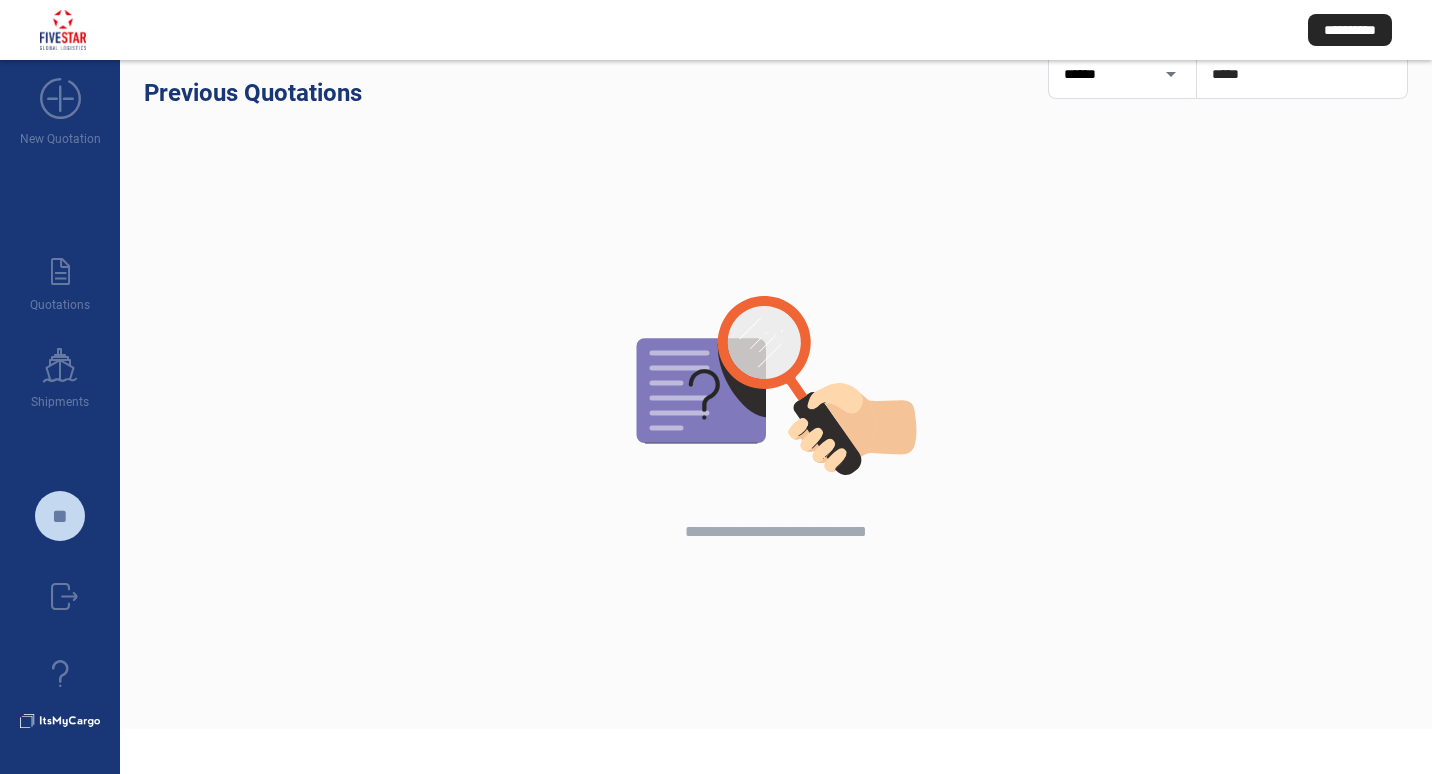 drag, startPoint x: 1274, startPoint y: 76, endPoint x: 1125, endPoint y: 80, distance: 149.05368 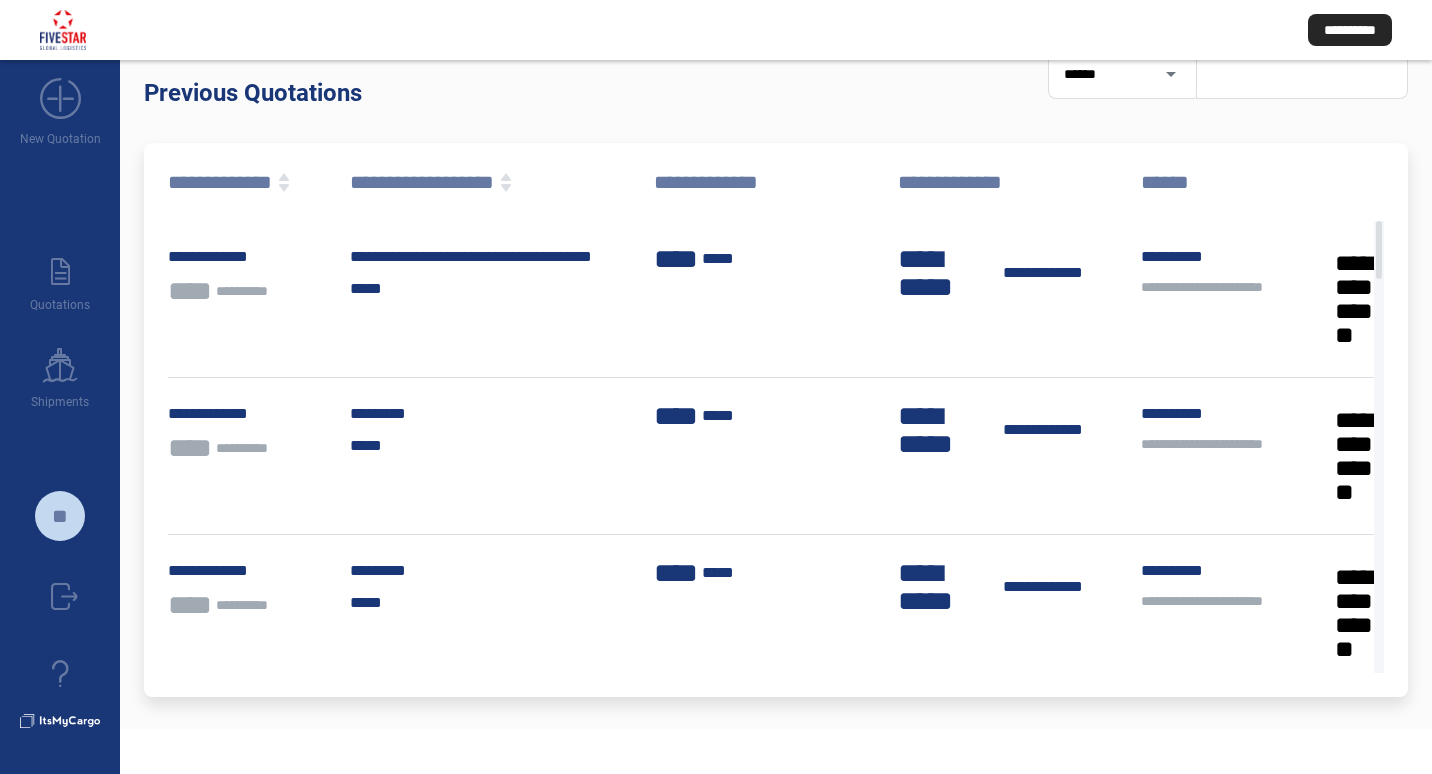 type 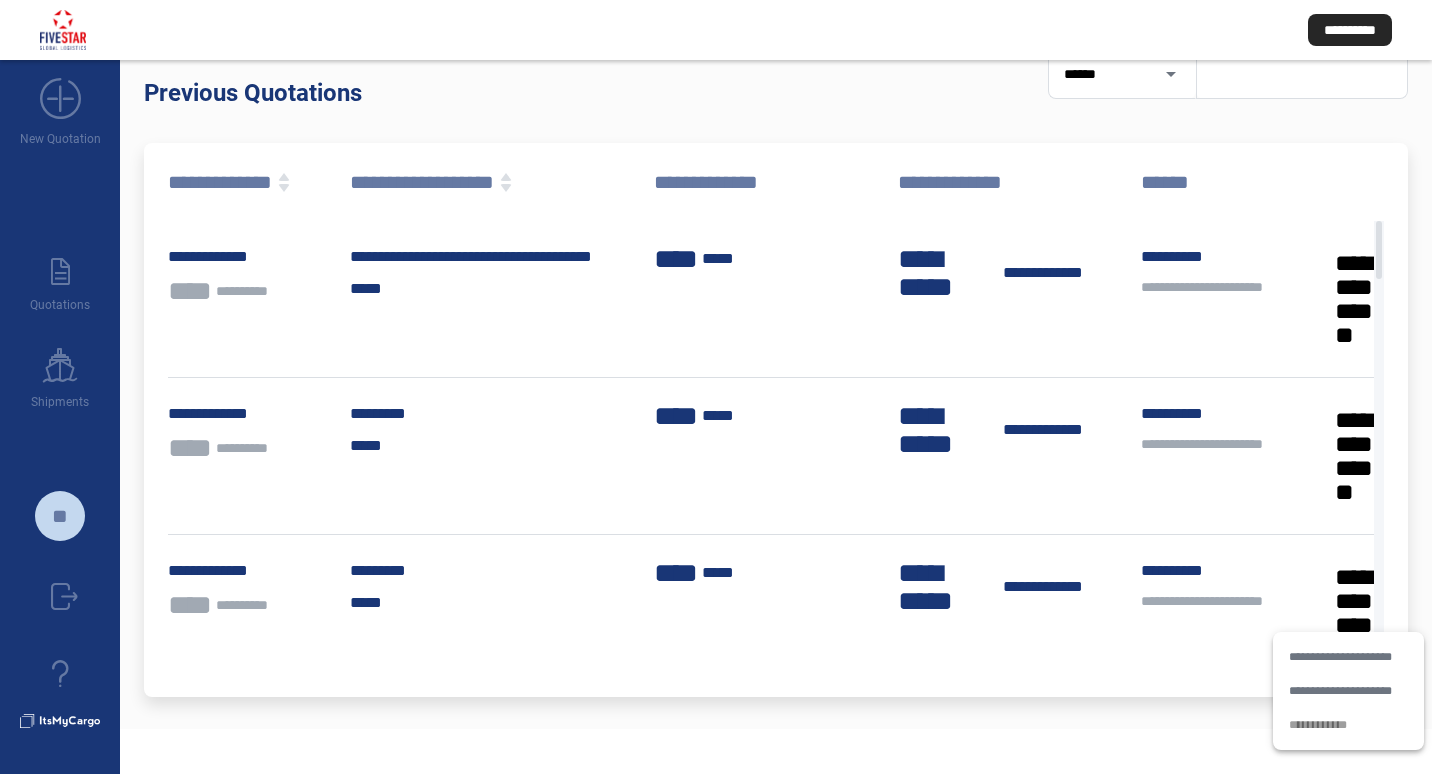 click at bounding box center (716, 387) 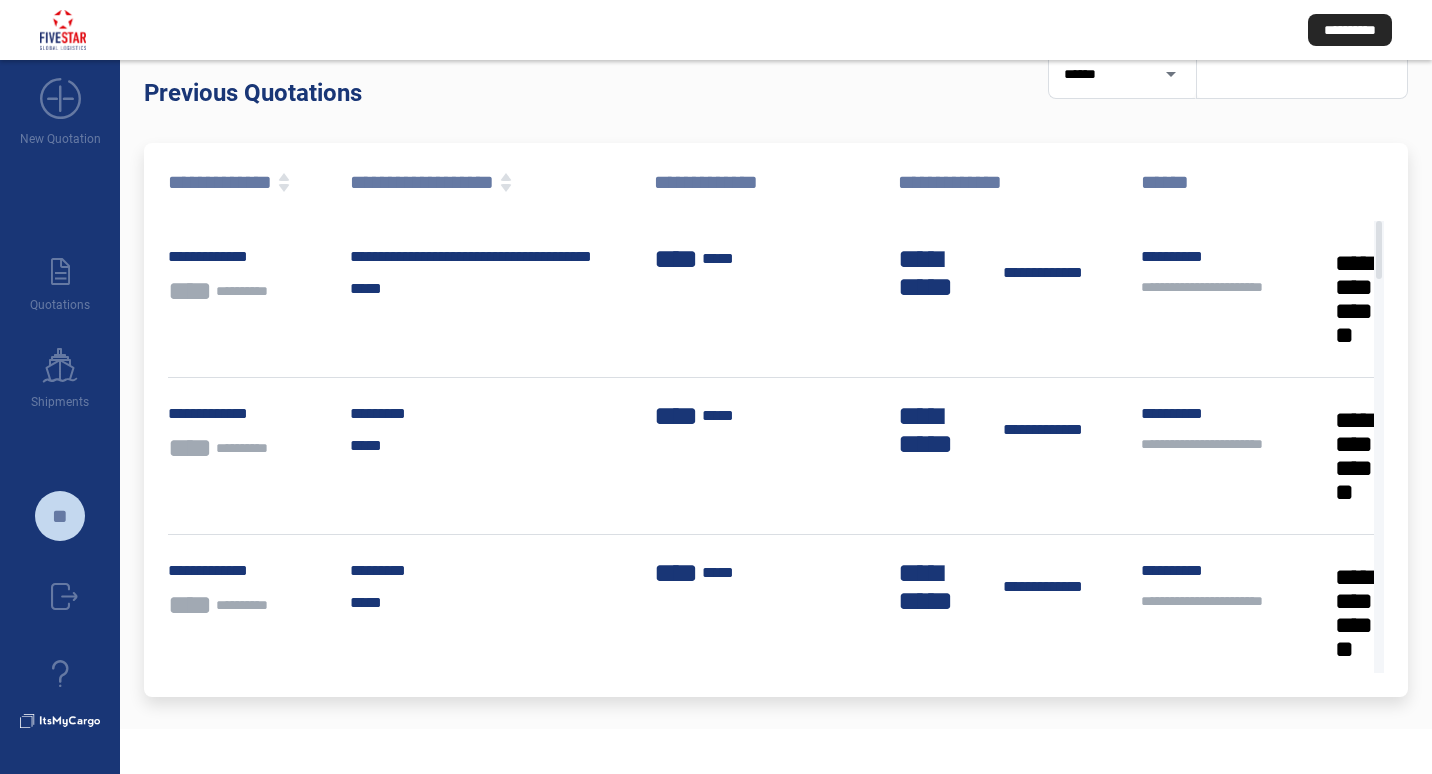 click on "**********" 